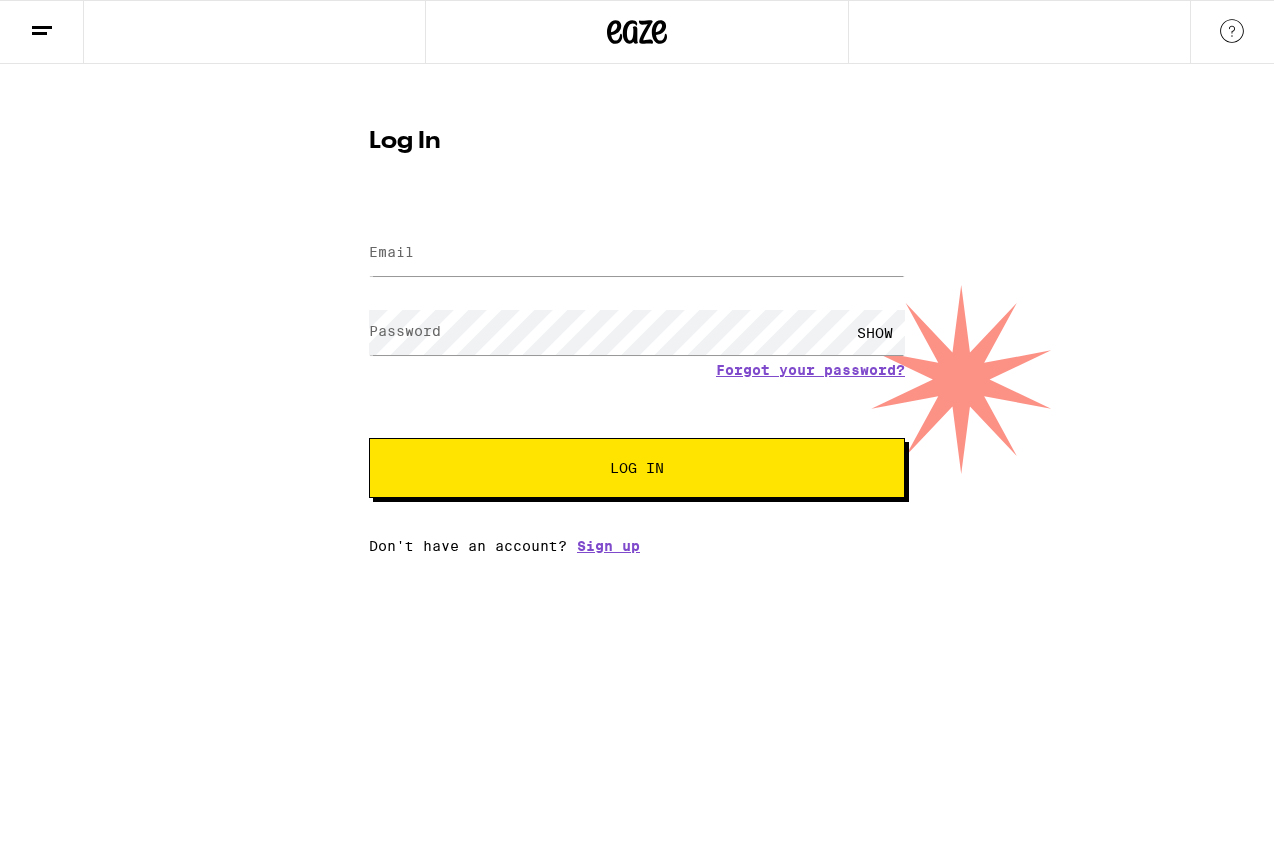 scroll, scrollTop: 0, scrollLeft: 0, axis: both 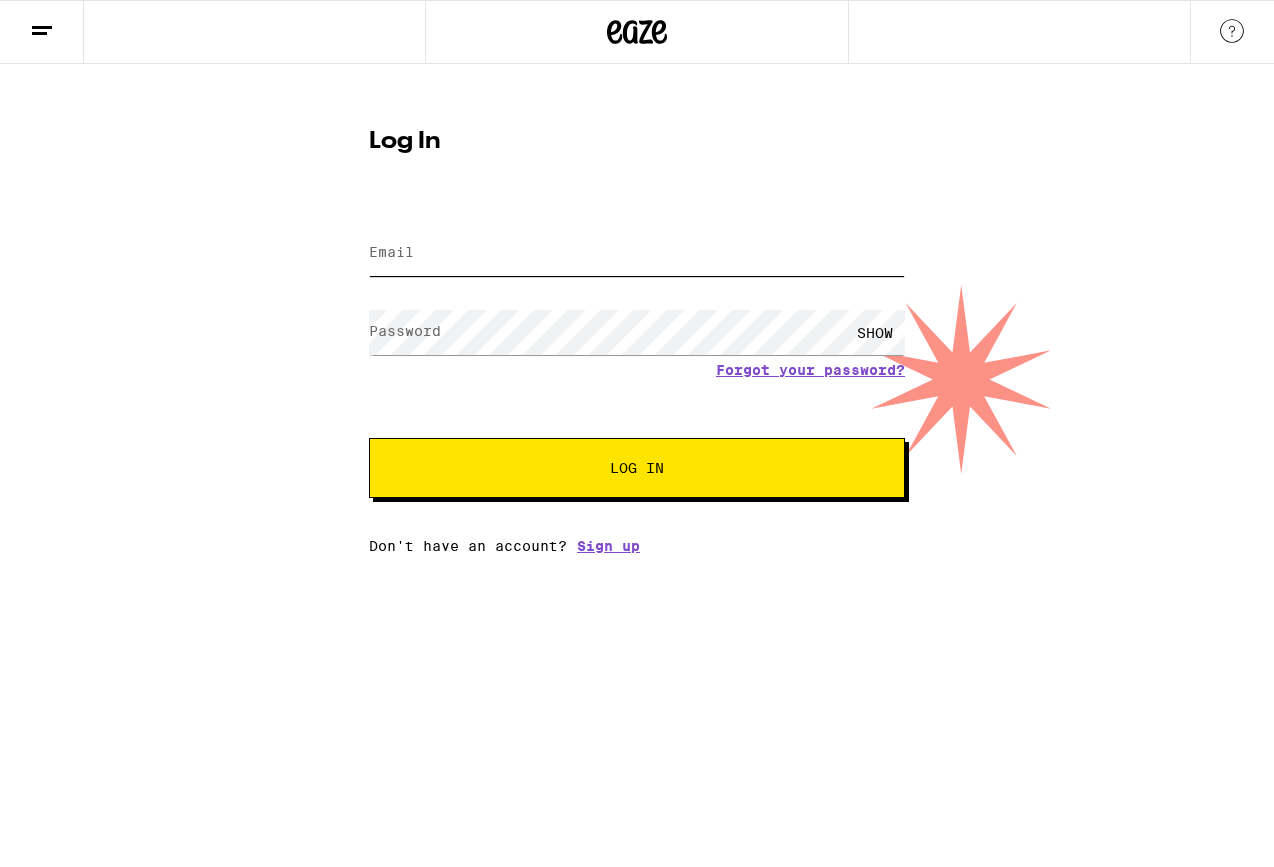 click on "Email" at bounding box center (637, 253) 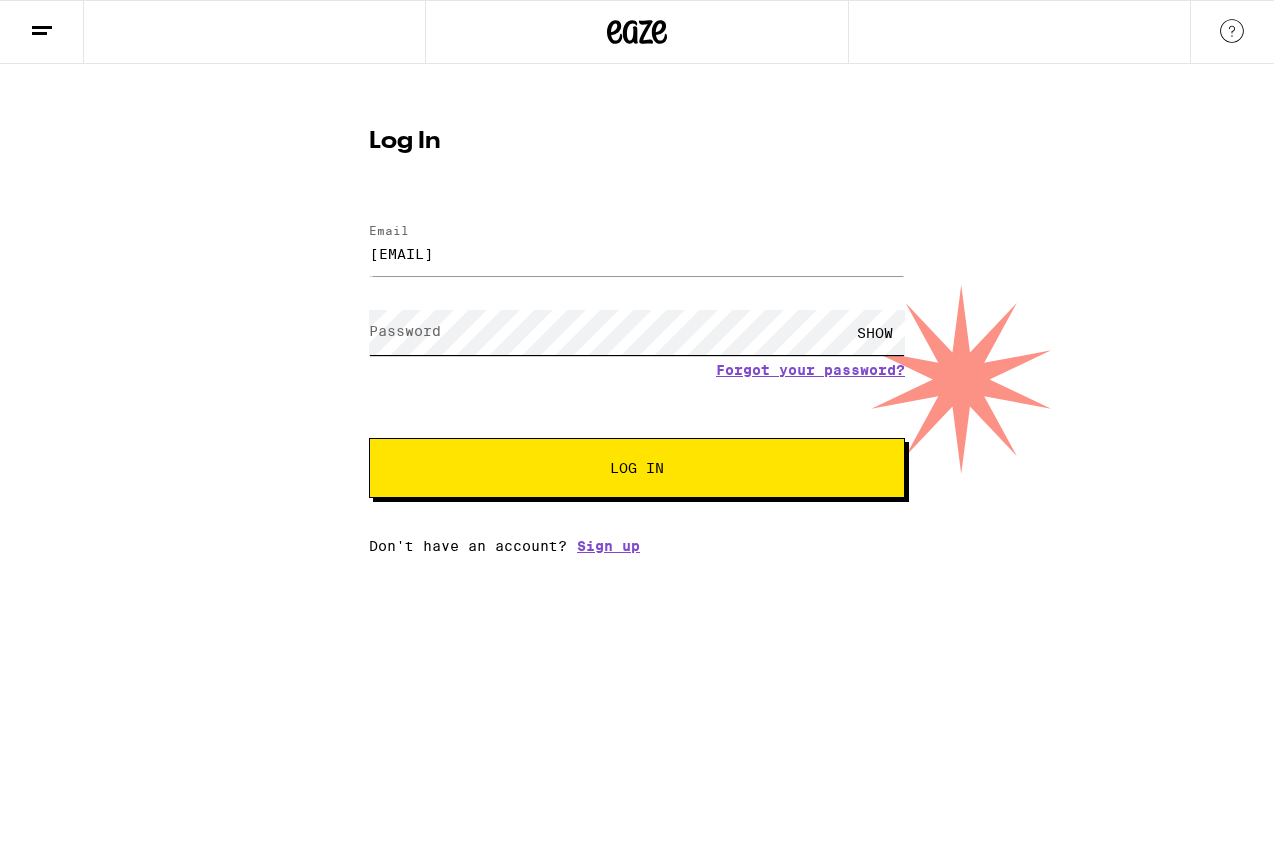 scroll, scrollTop: 0, scrollLeft: 0, axis: both 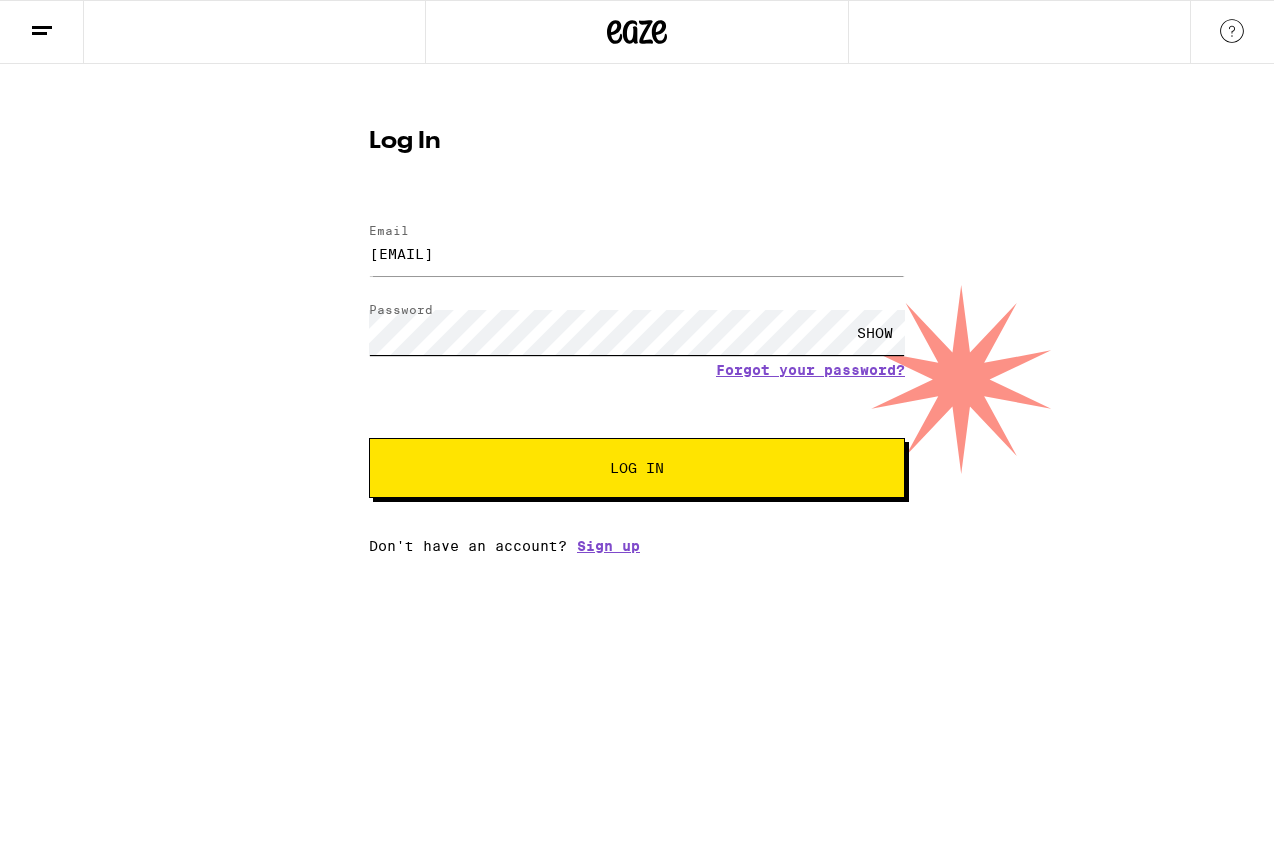 click on "Log In" at bounding box center [637, 468] 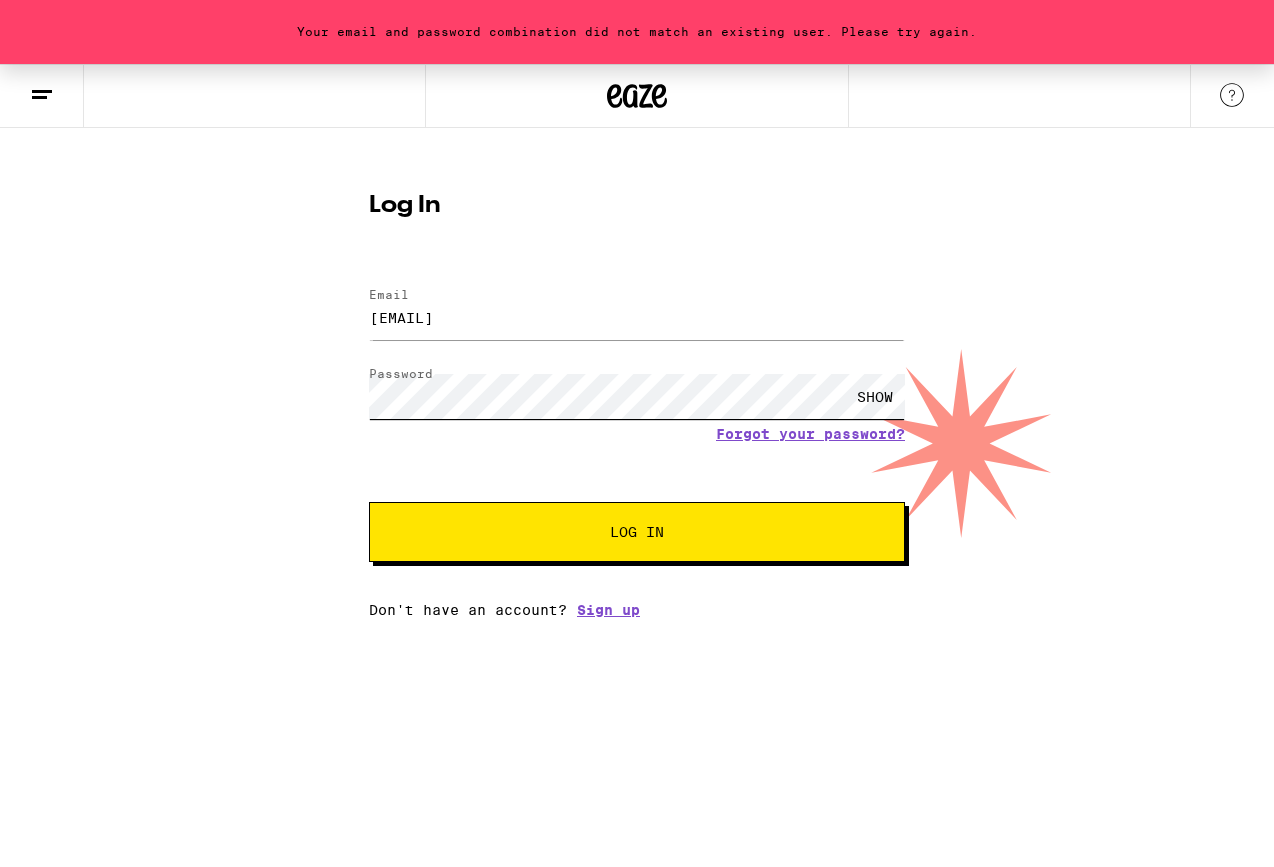 click on "Log In" at bounding box center (637, 532) 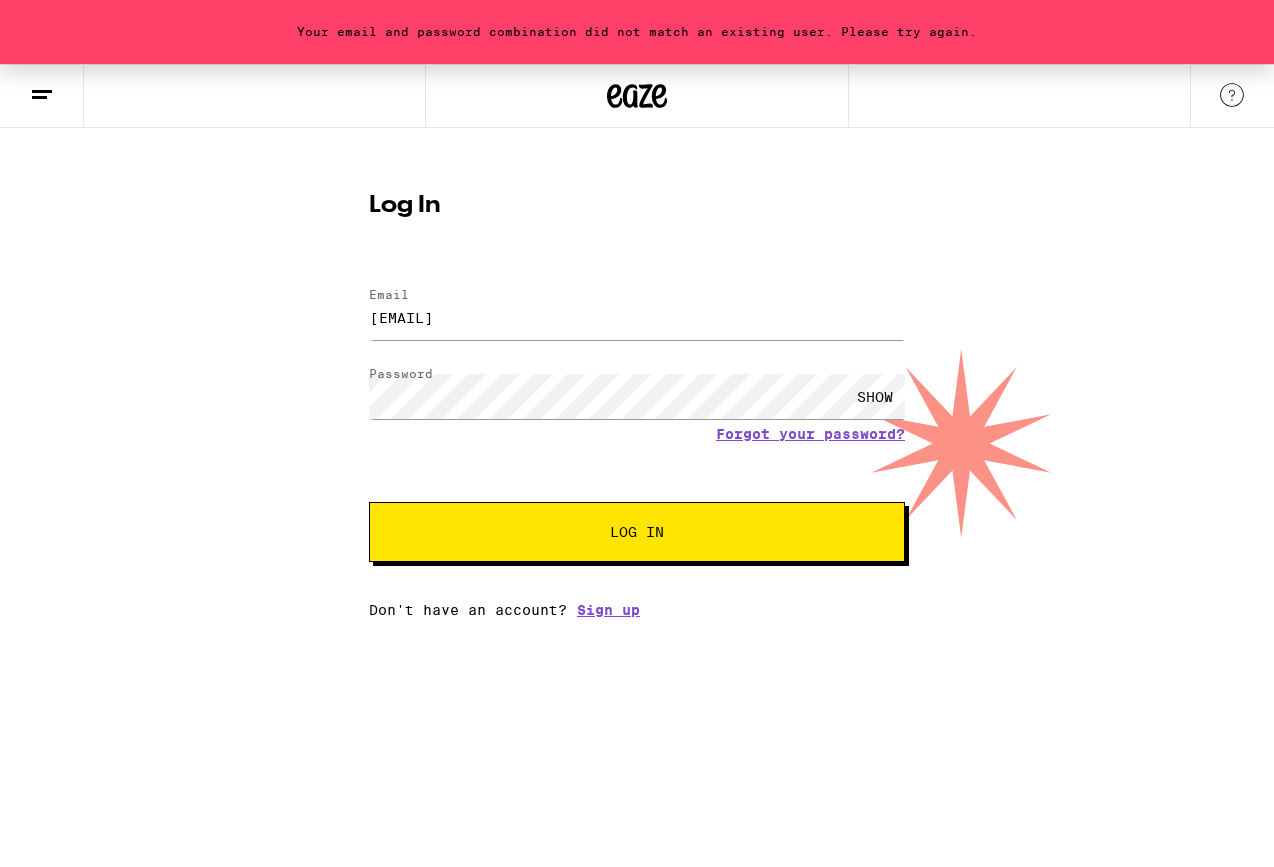 click on "SHOW" at bounding box center [875, 396] 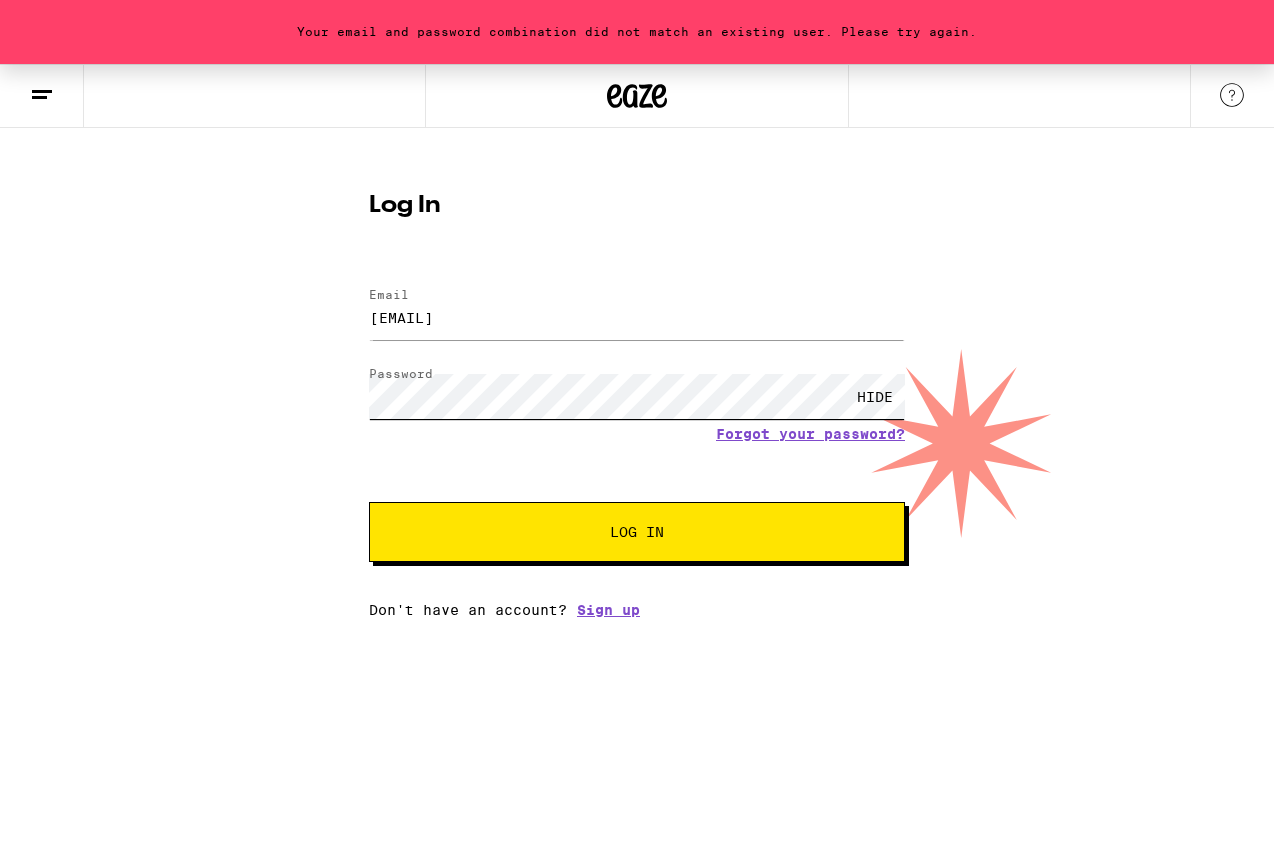 click on "Log In" at bounding box center [637, 532] 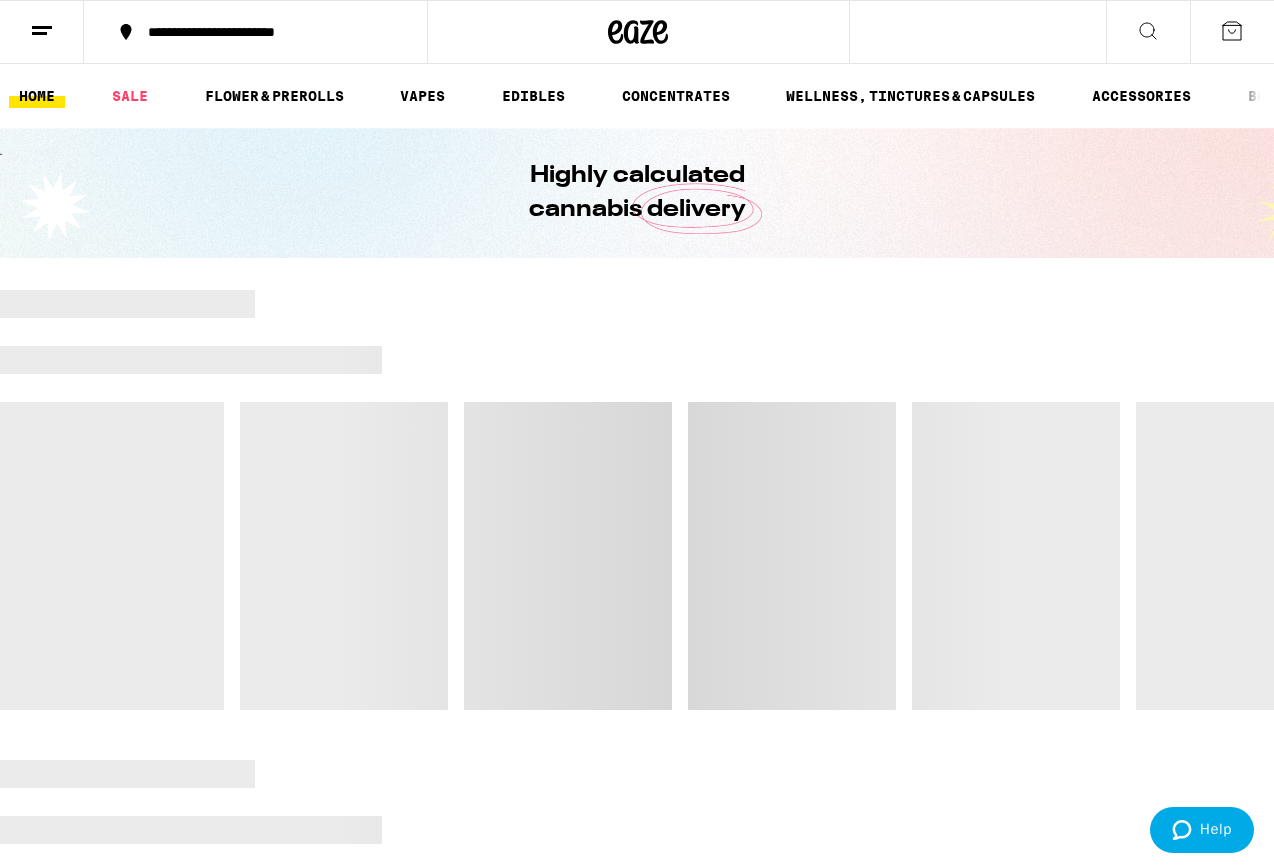 click 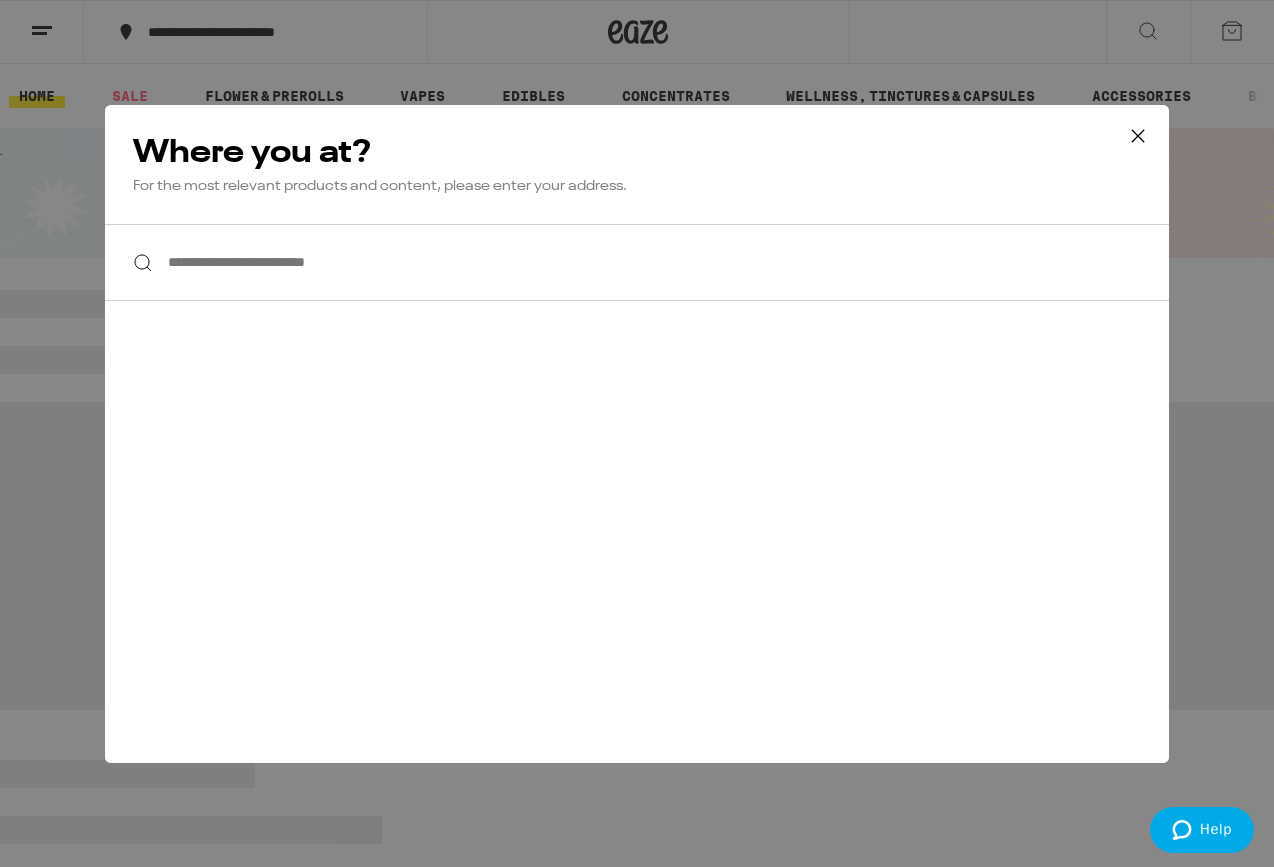 click 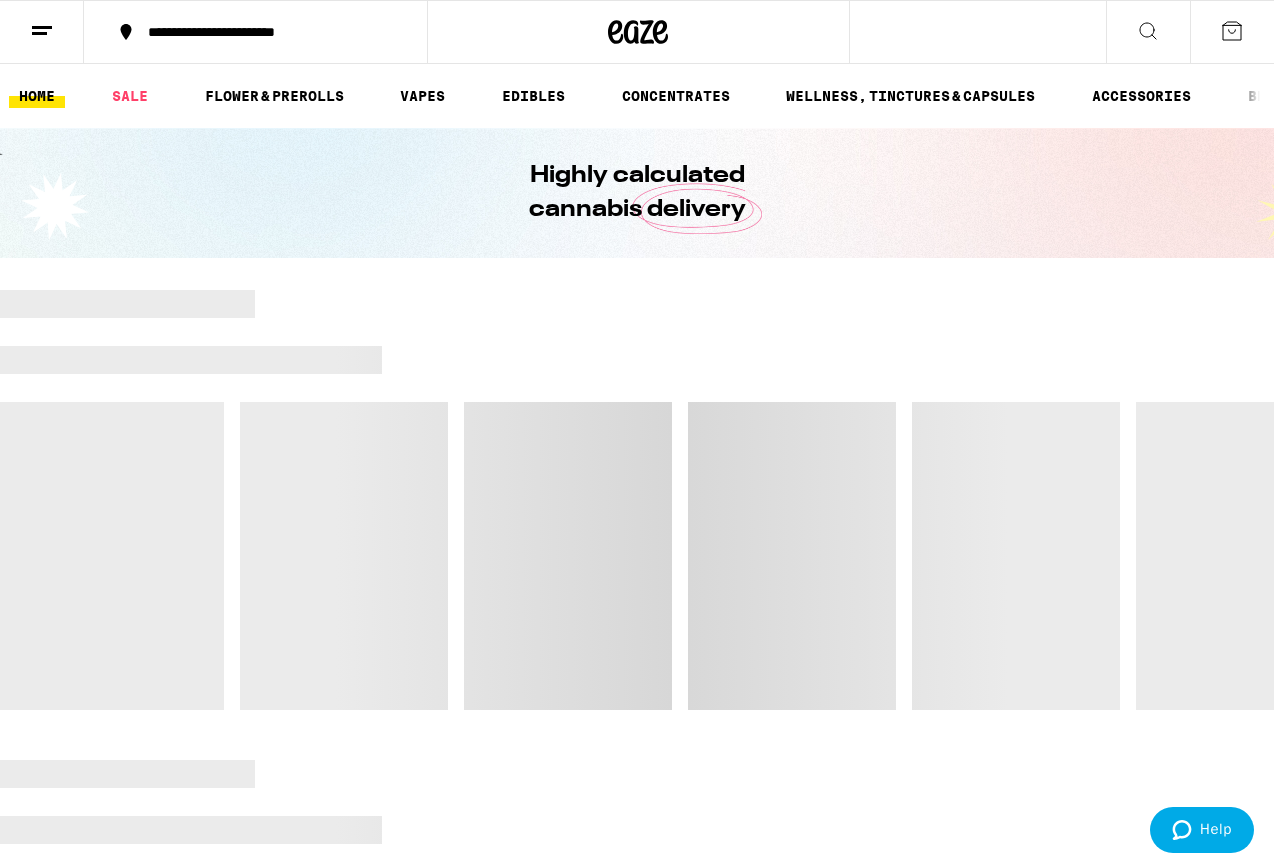 click 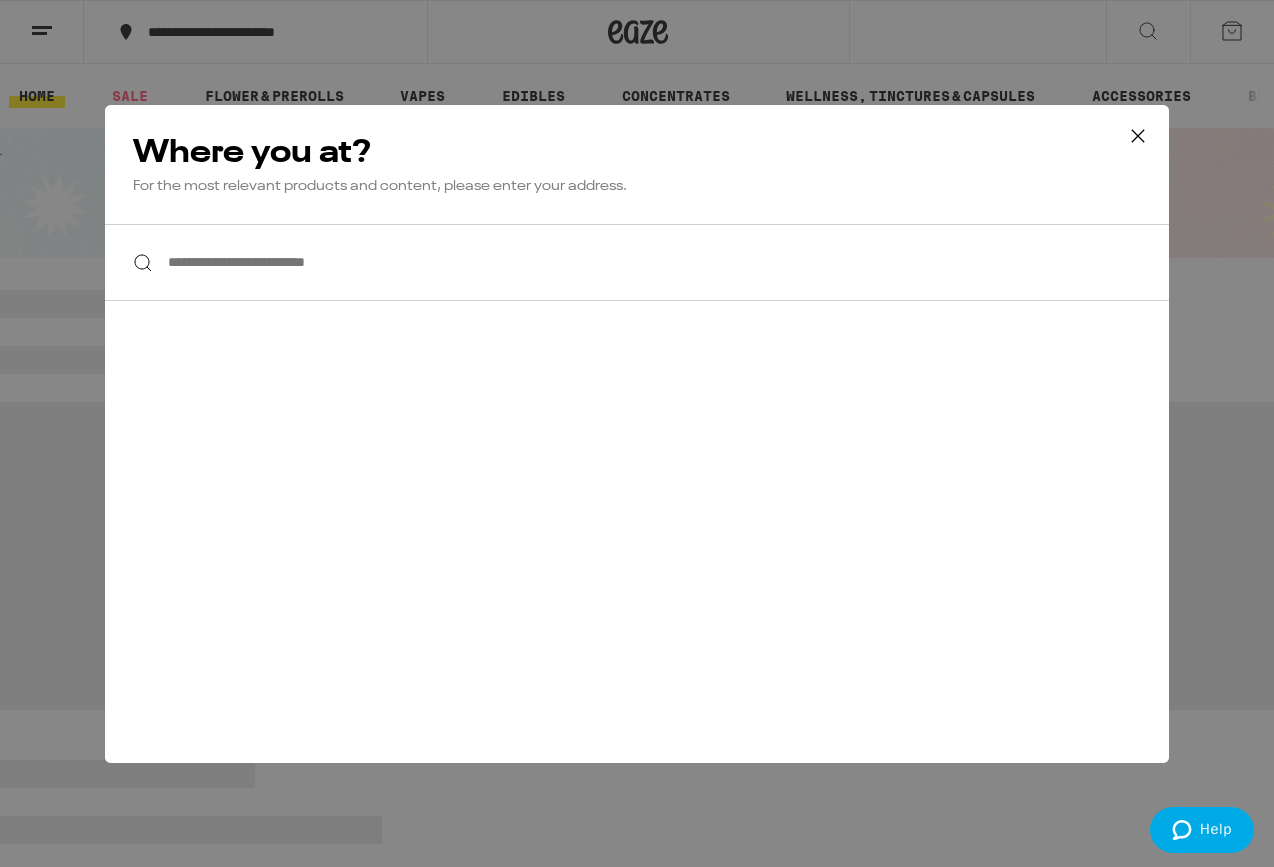click on "**********" at bounding box center [637, 262] 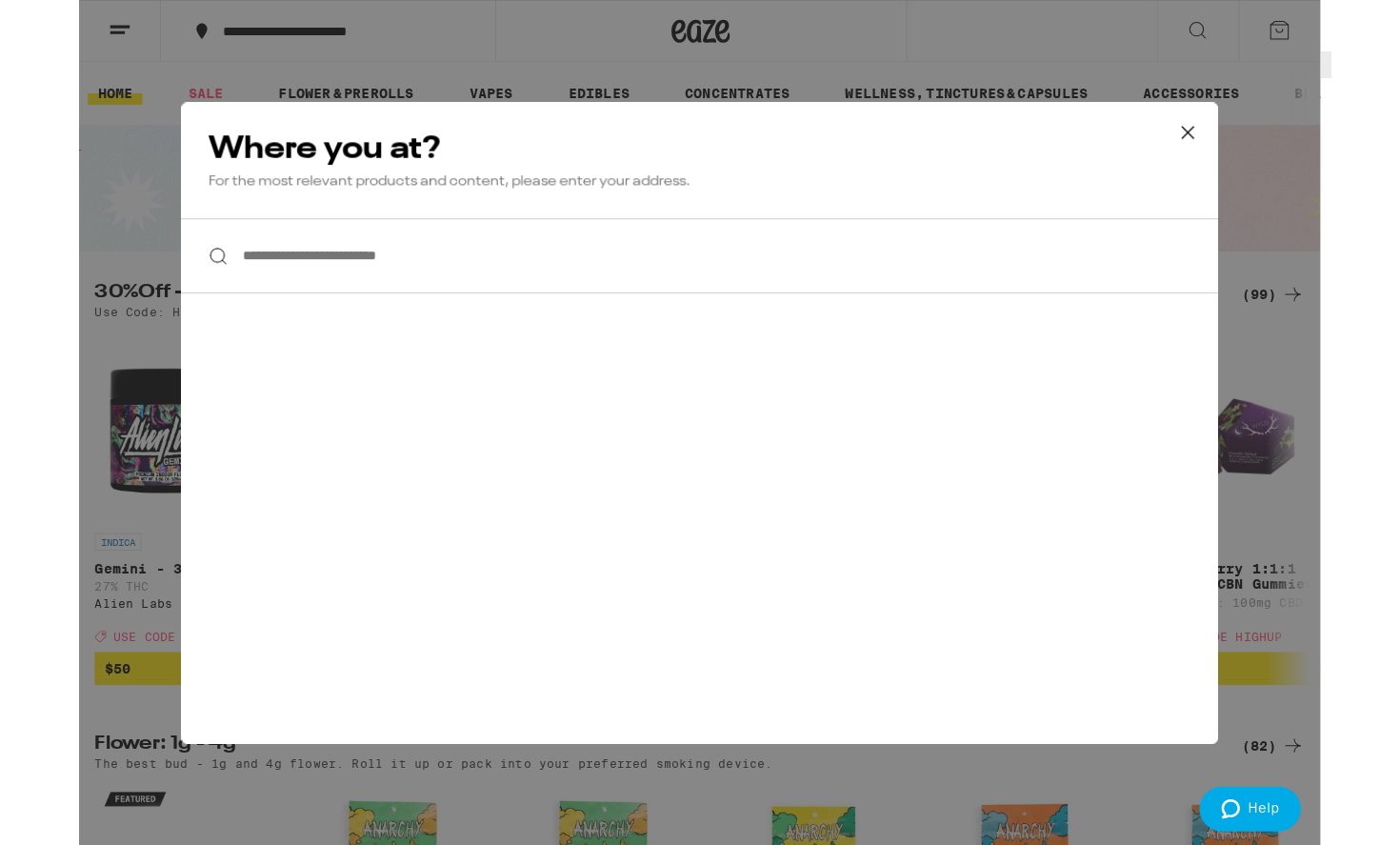 scroll, scrollTop: 0, scrollLeft: 0, axis: both 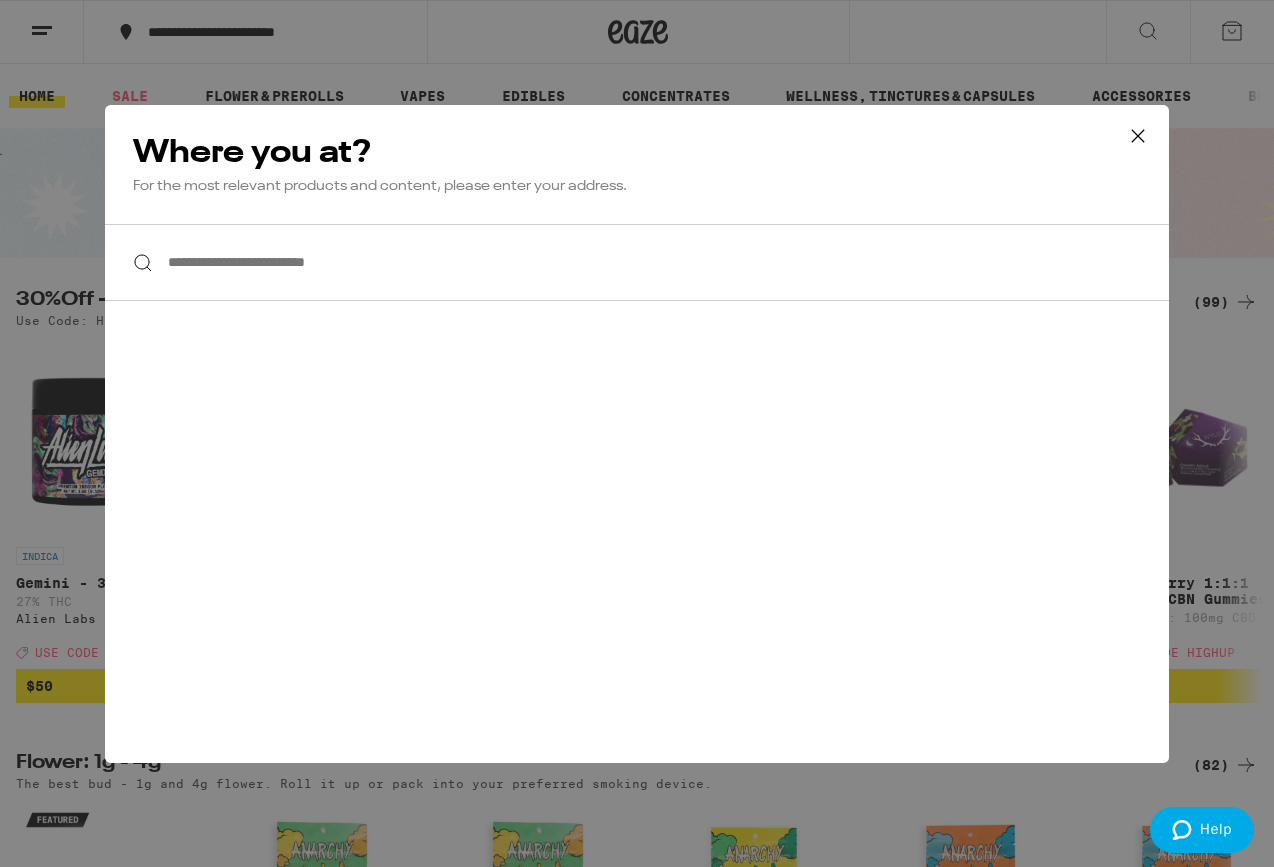 click on "**********" at bounding box center [637, 433] 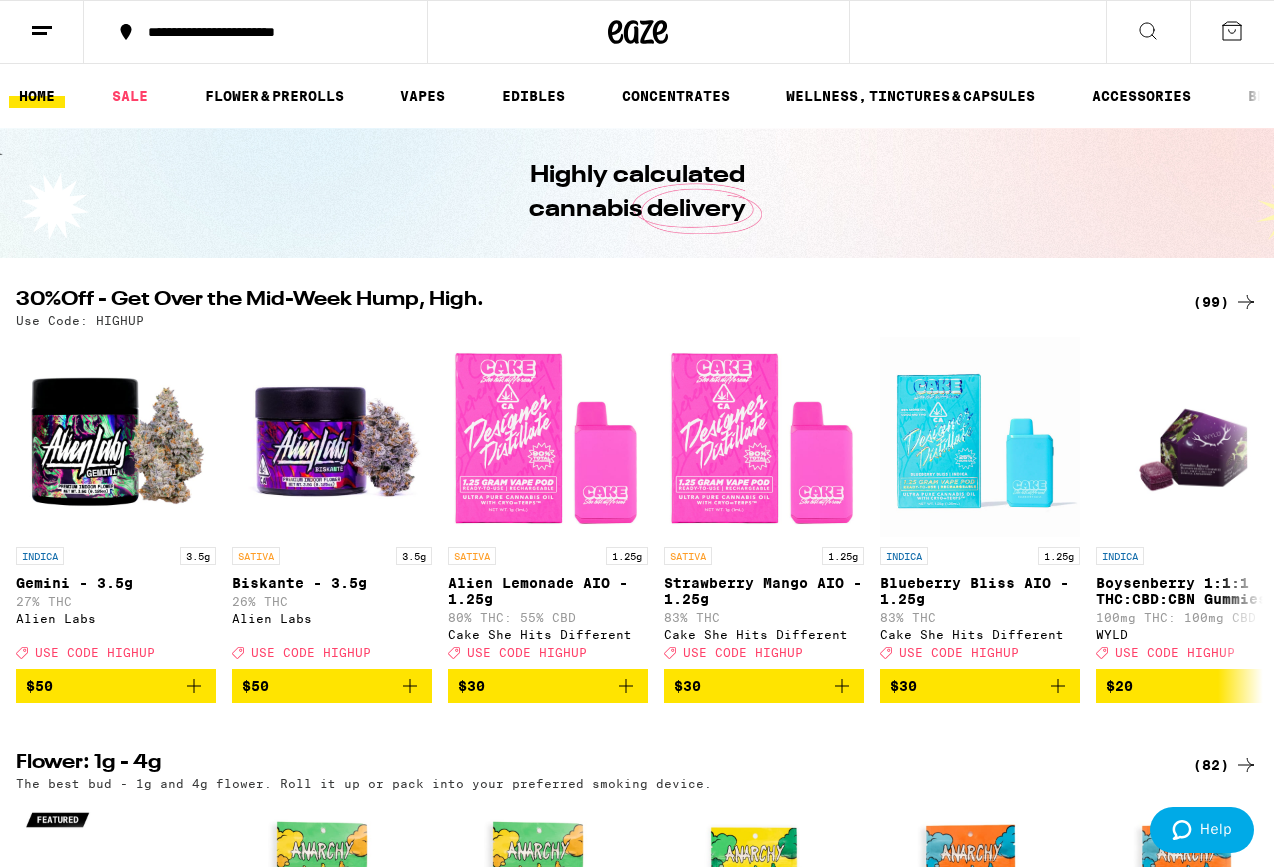 click on "$50" at bounding box center (116, 686) 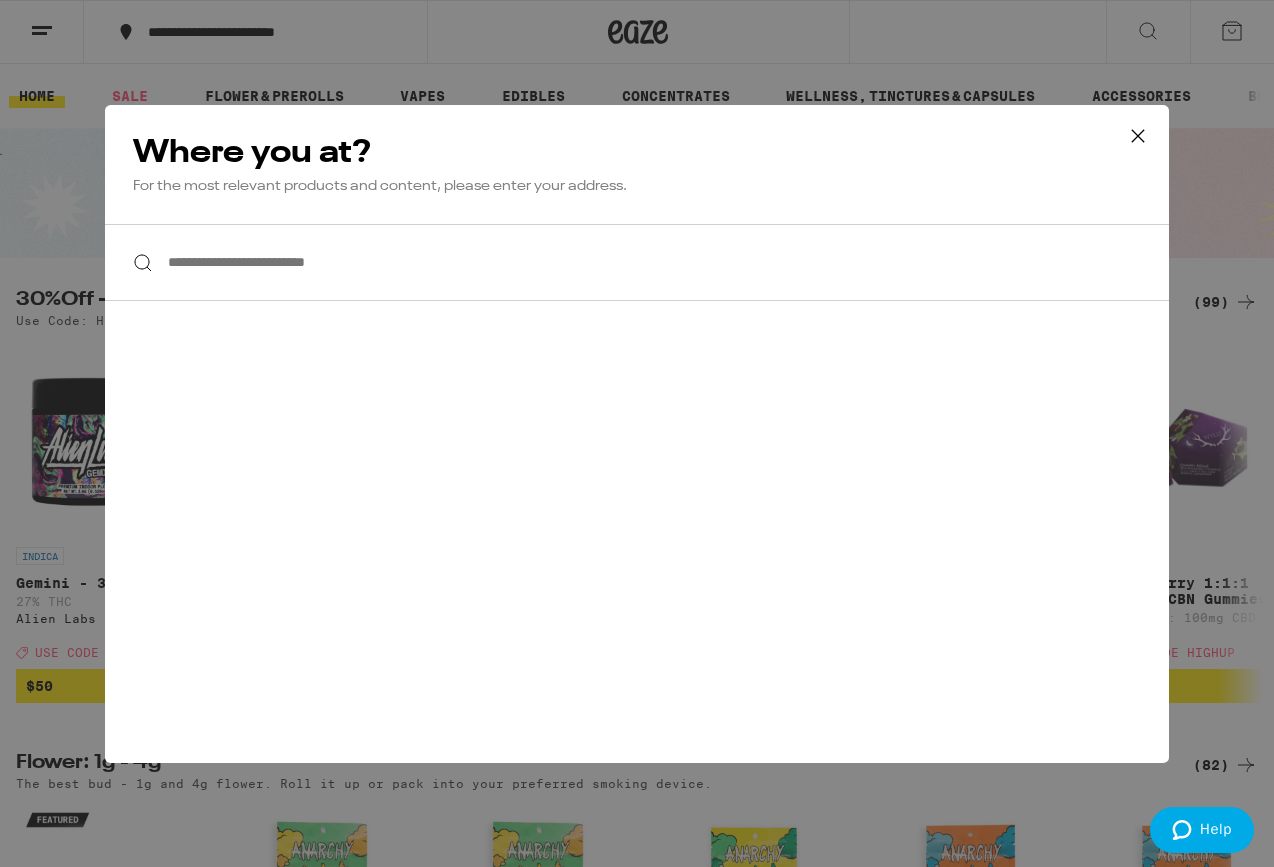 click on "**********" at bounding box center (637, 262) 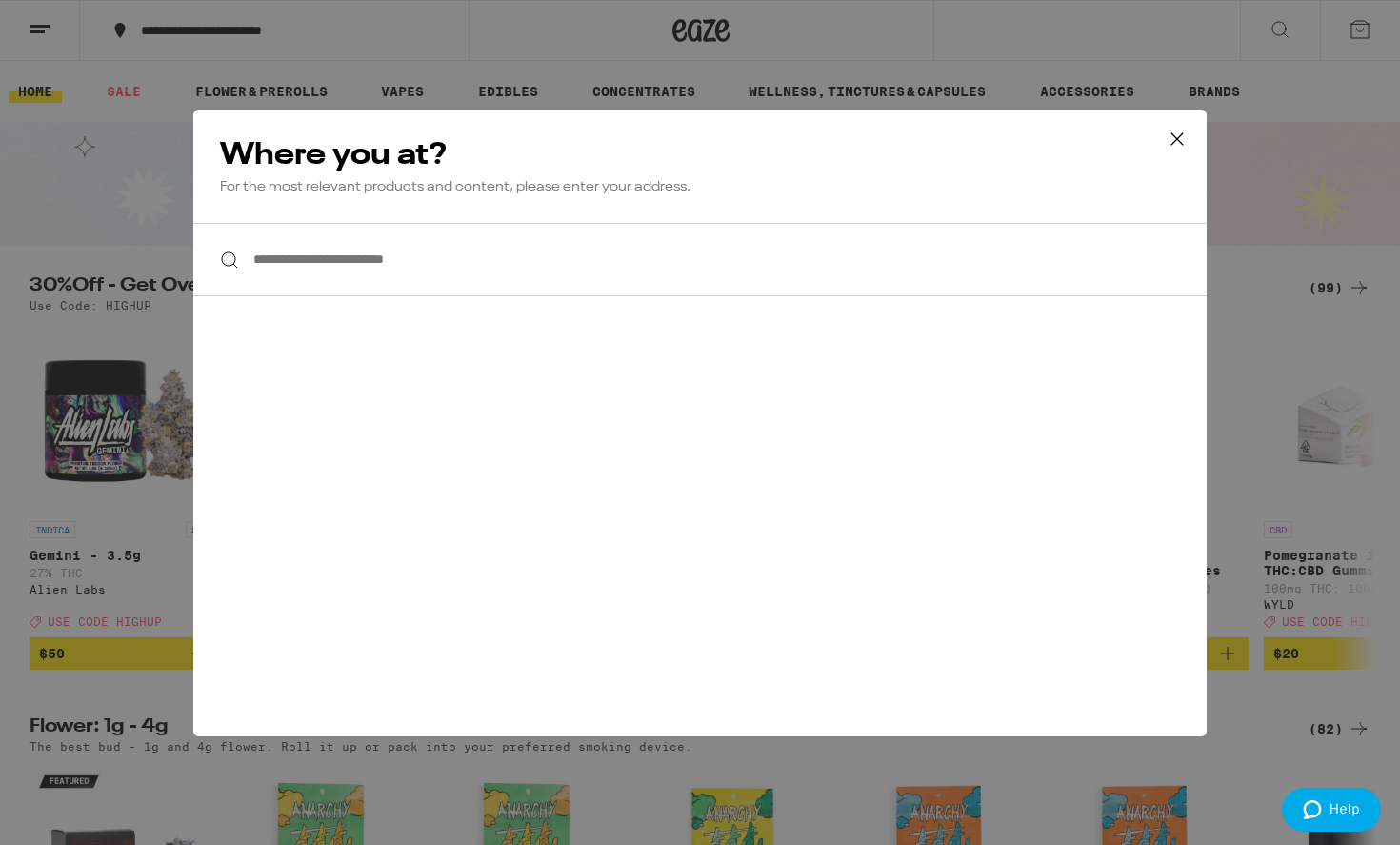 click on "**********" at bounding box center (700, 259) 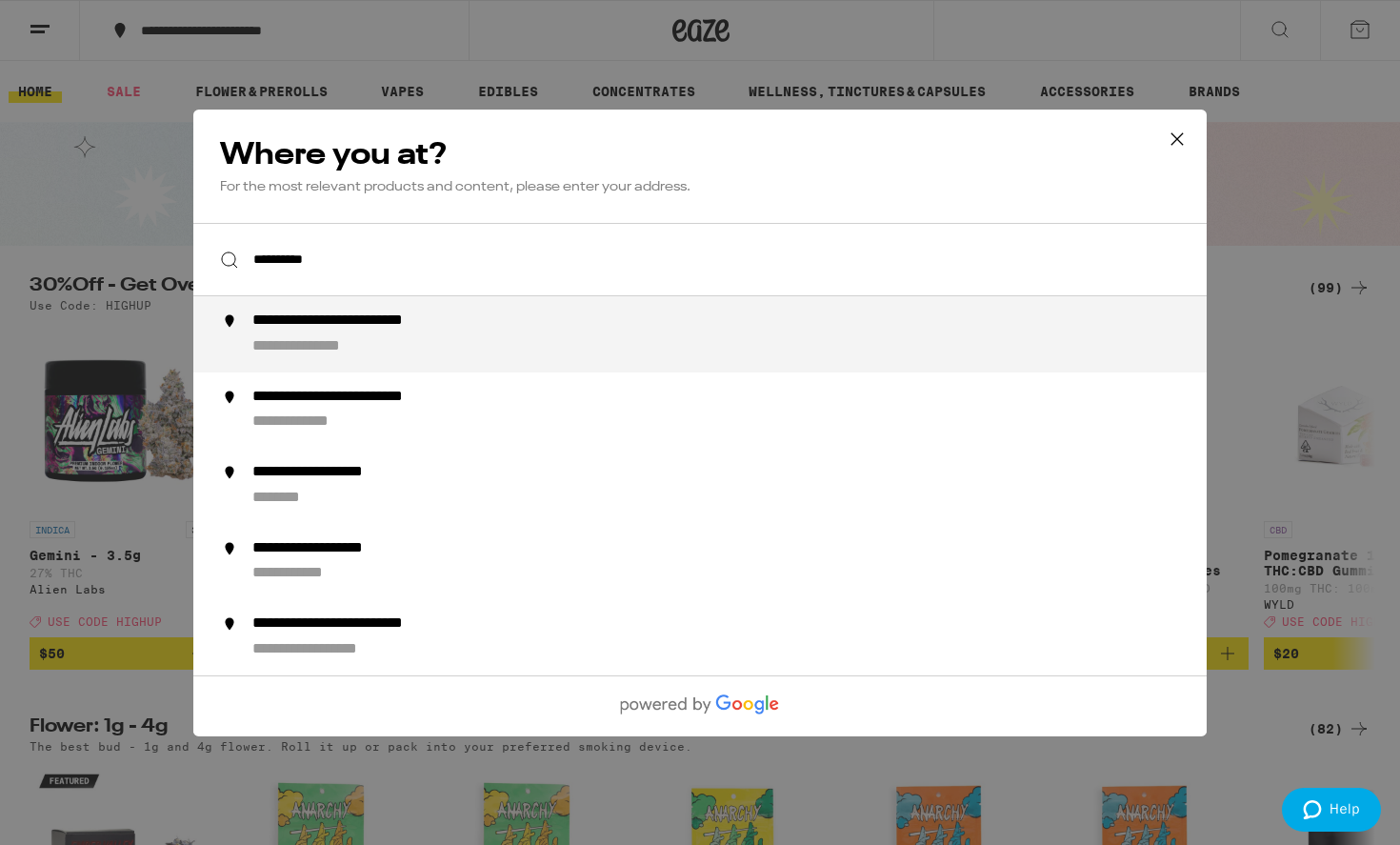 click on "**********" at bounding box center (380, 321) 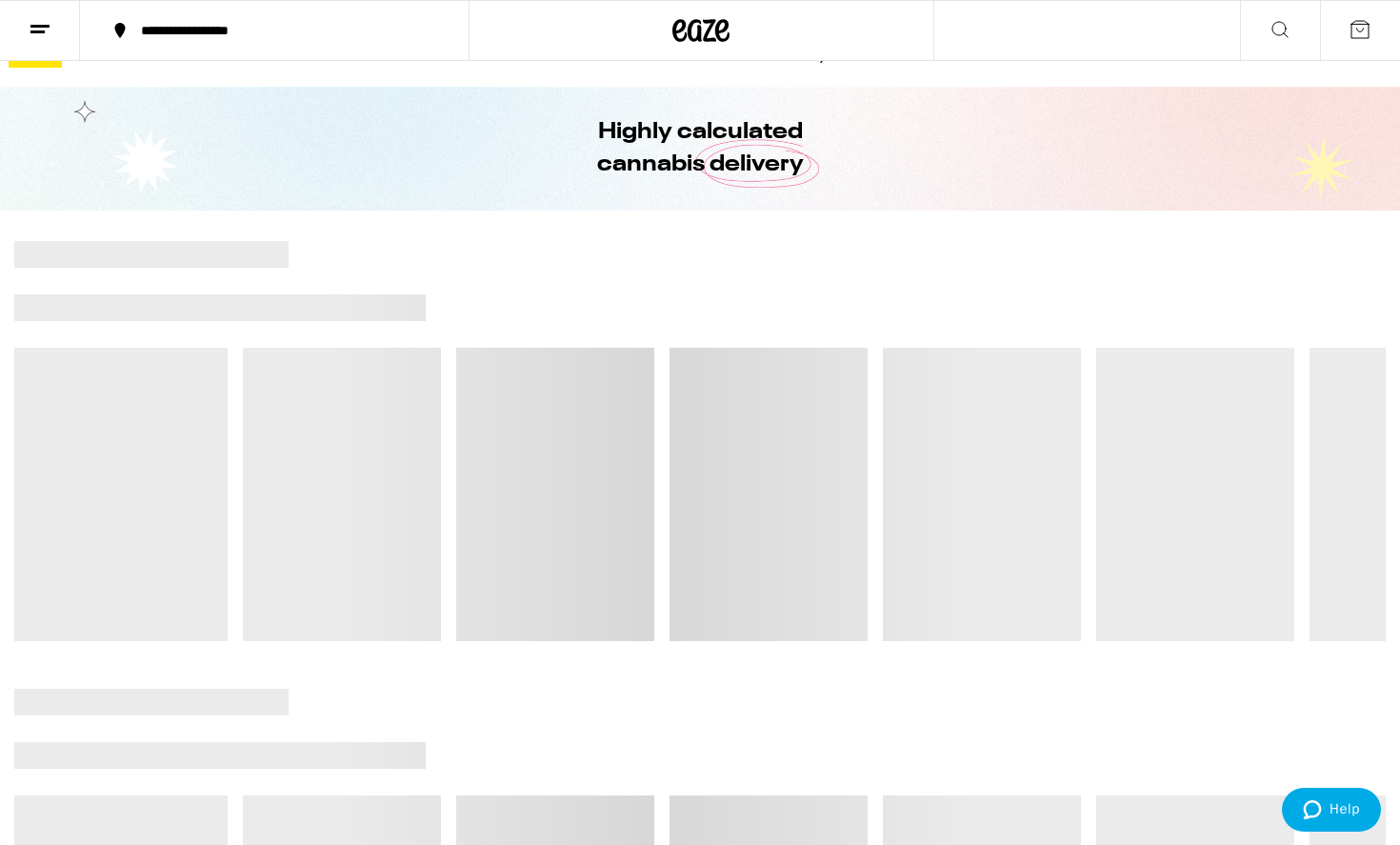 scroll, scrollTop: 39, scrollLeft: 0, axis: vertical 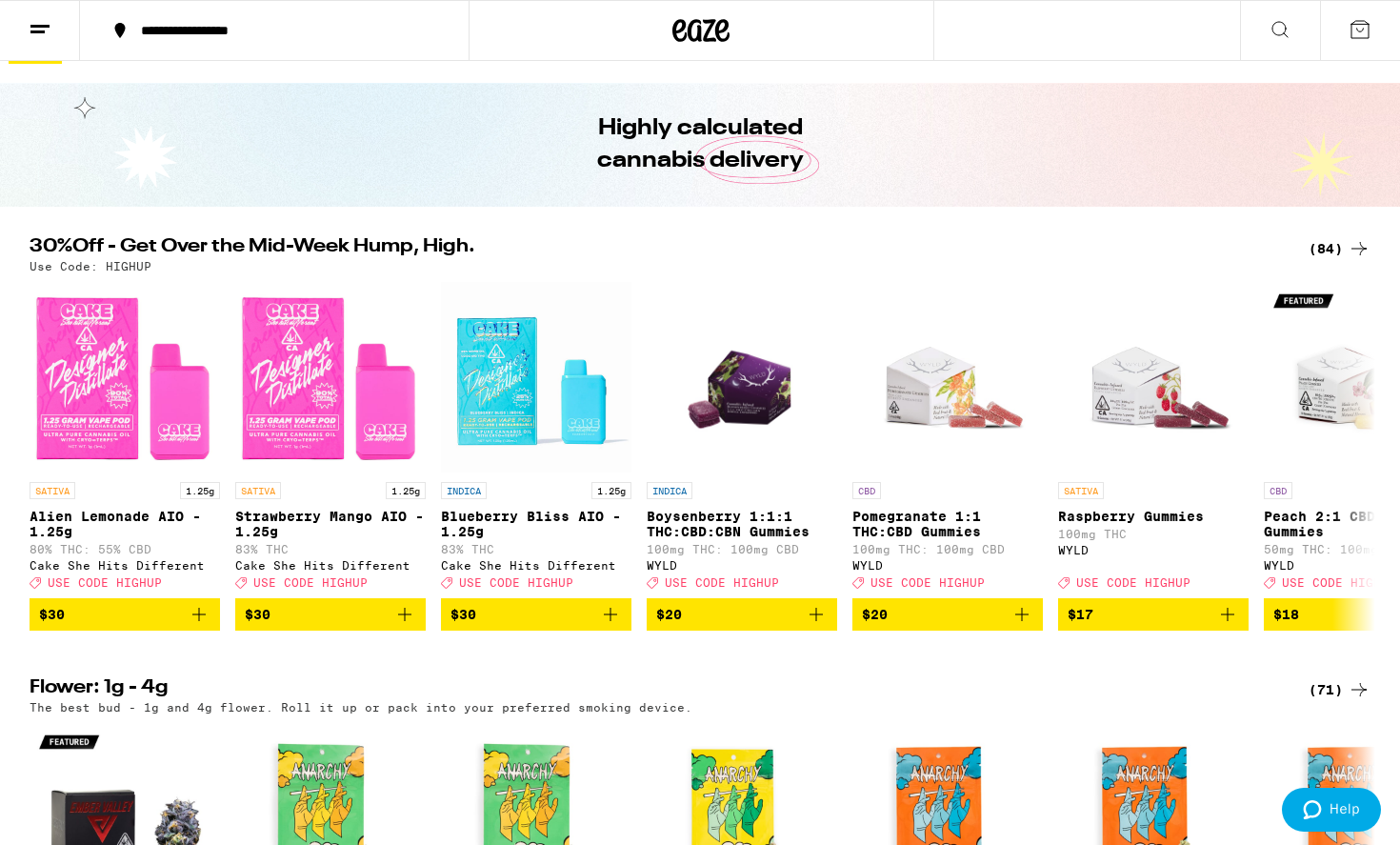click on "$30" at bounding box center [125, 614] 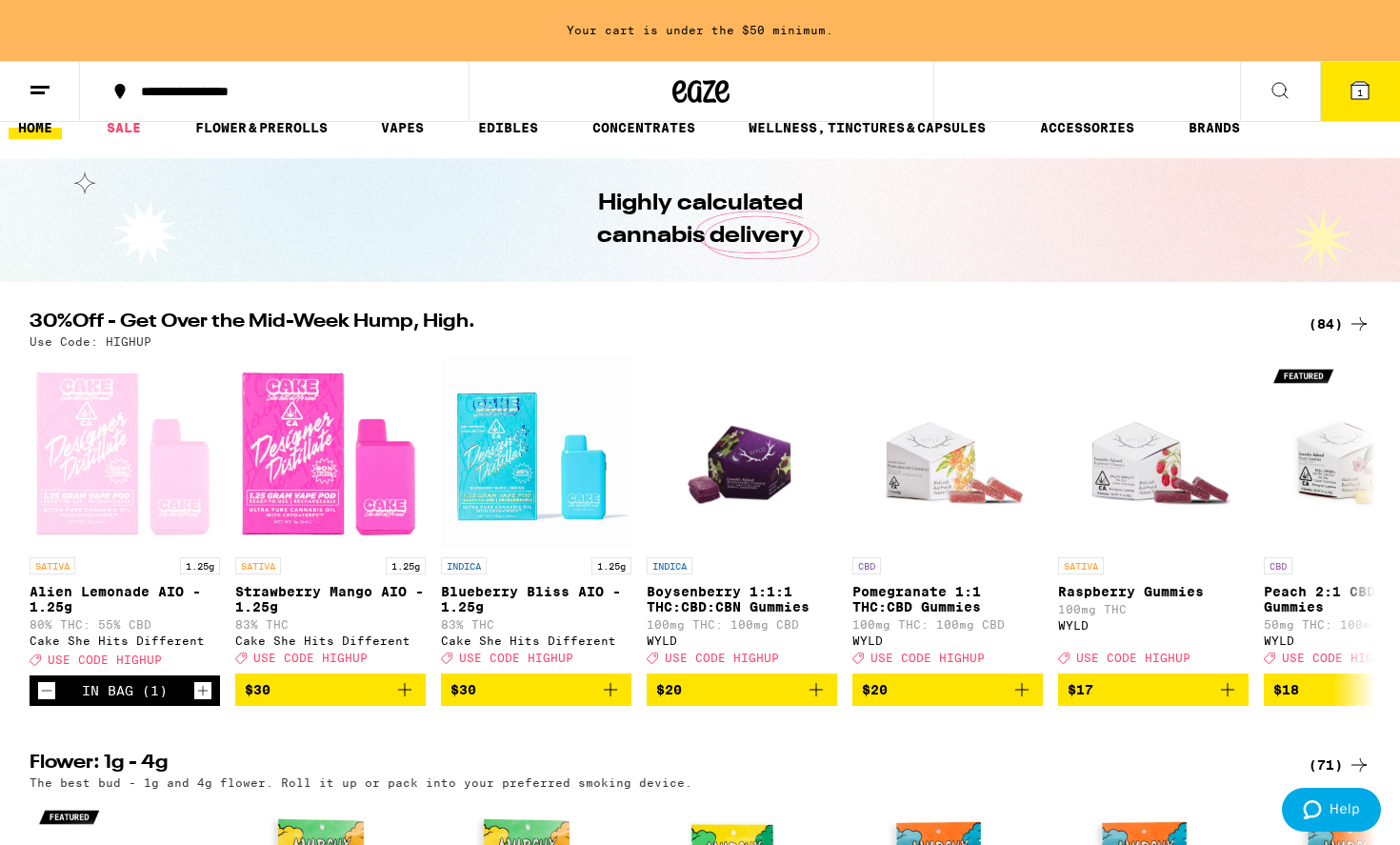 scroll, scrollTop: 0, scrollLeft: 0, axis: both 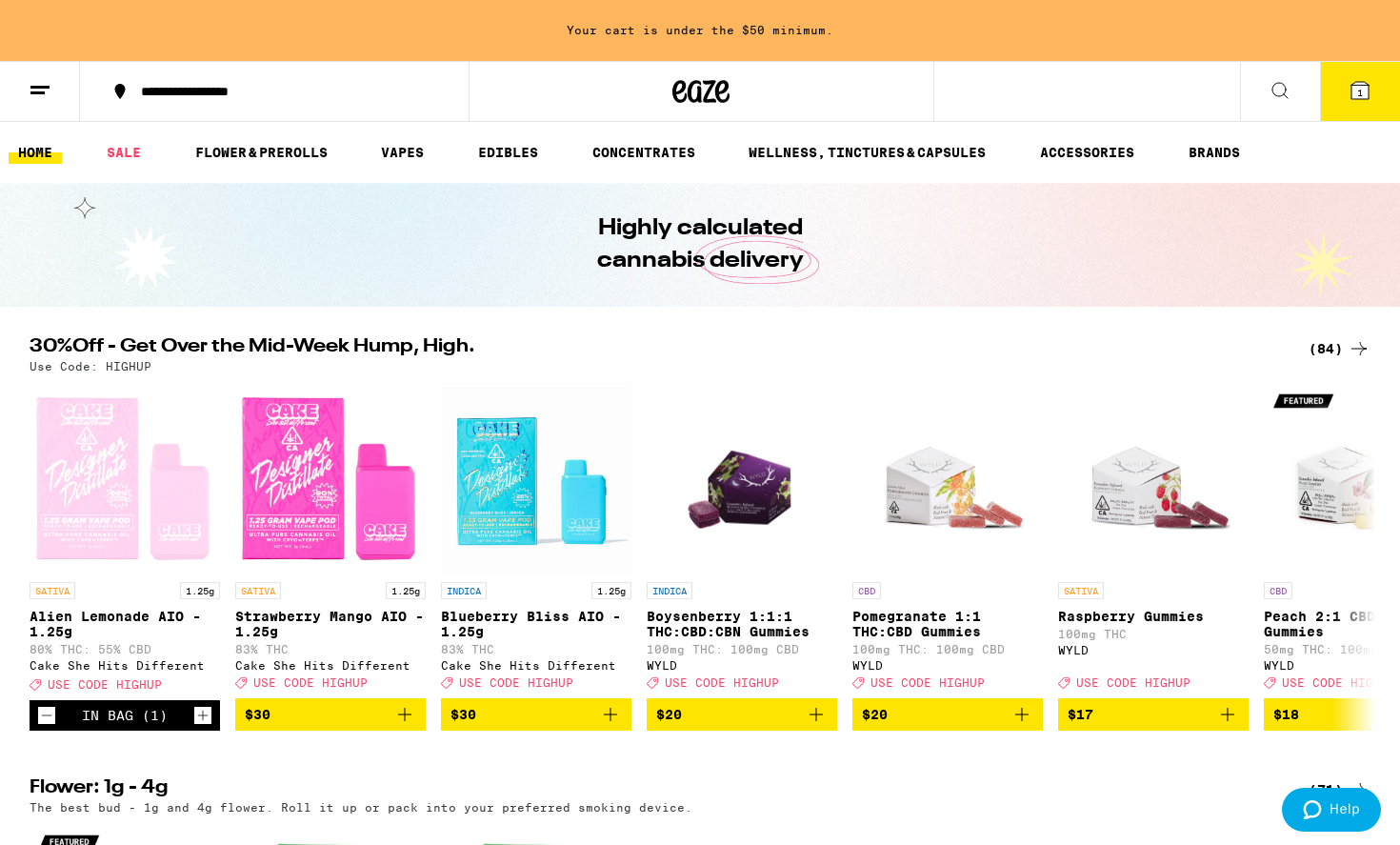 click 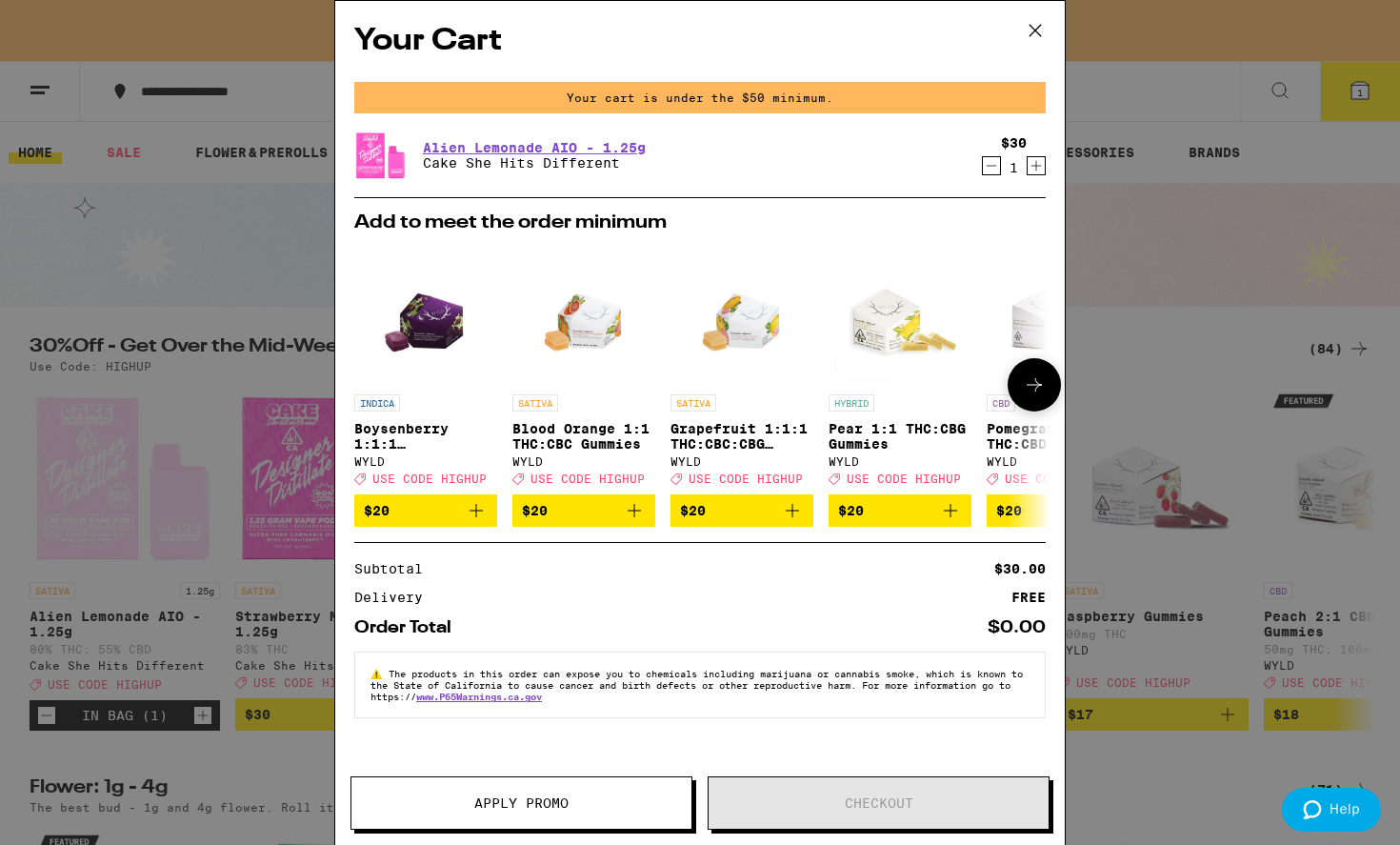 click on "$20" at bounding box center (426, 511) 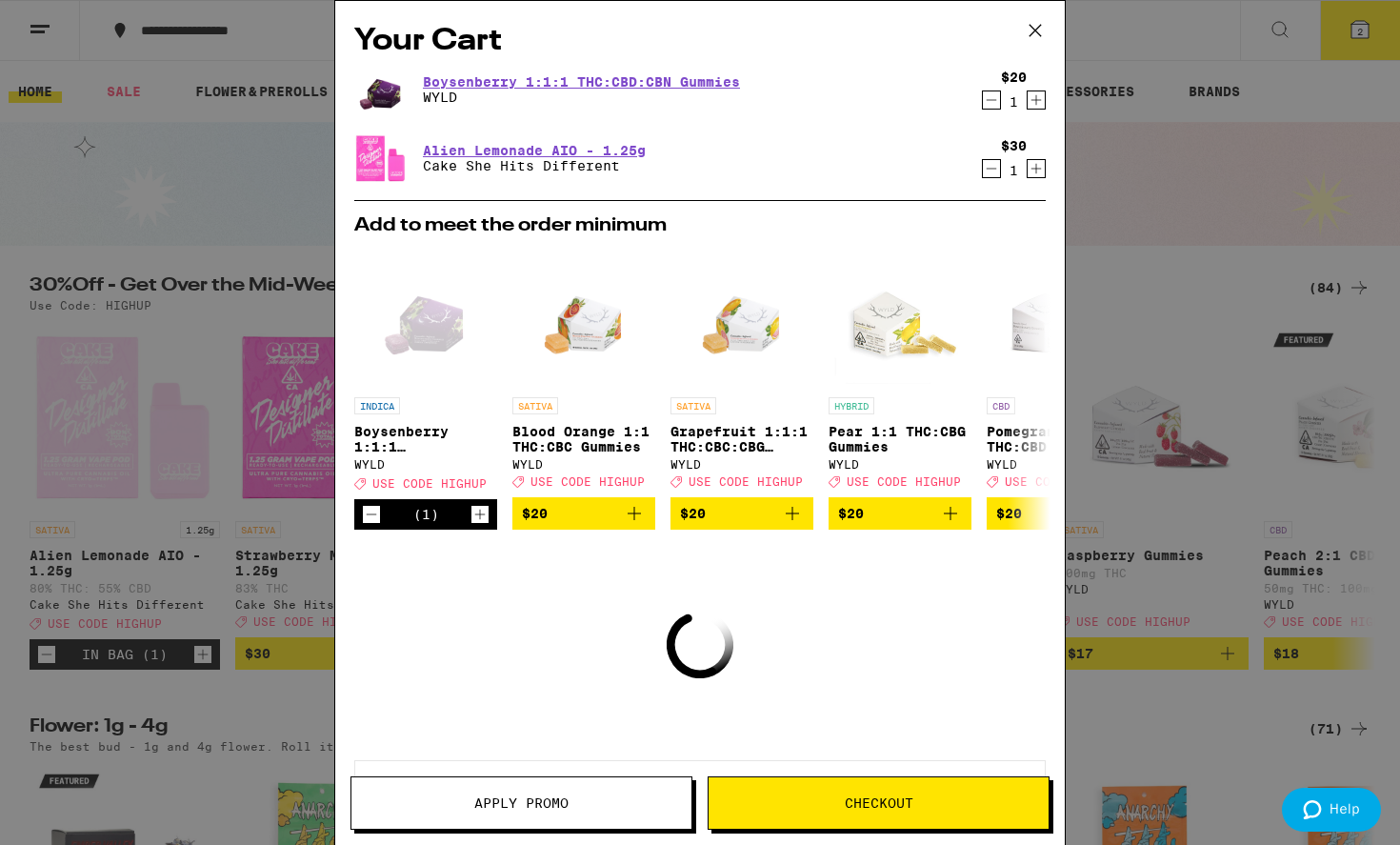 click on "Checkout" at bounding box center (878, 803) 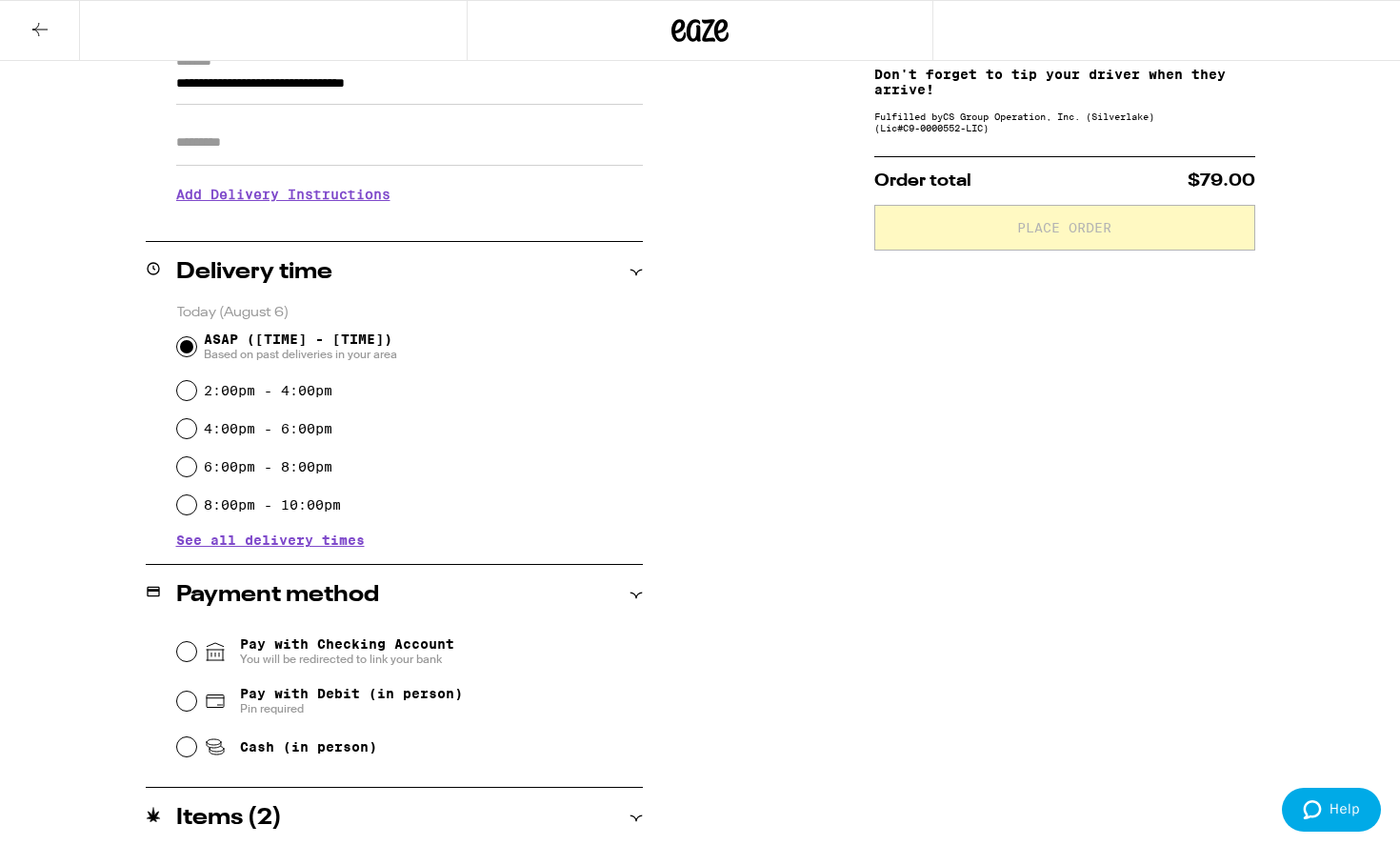 scroll, scrollTop: 332, scrollLeft: 0, axis: vertical 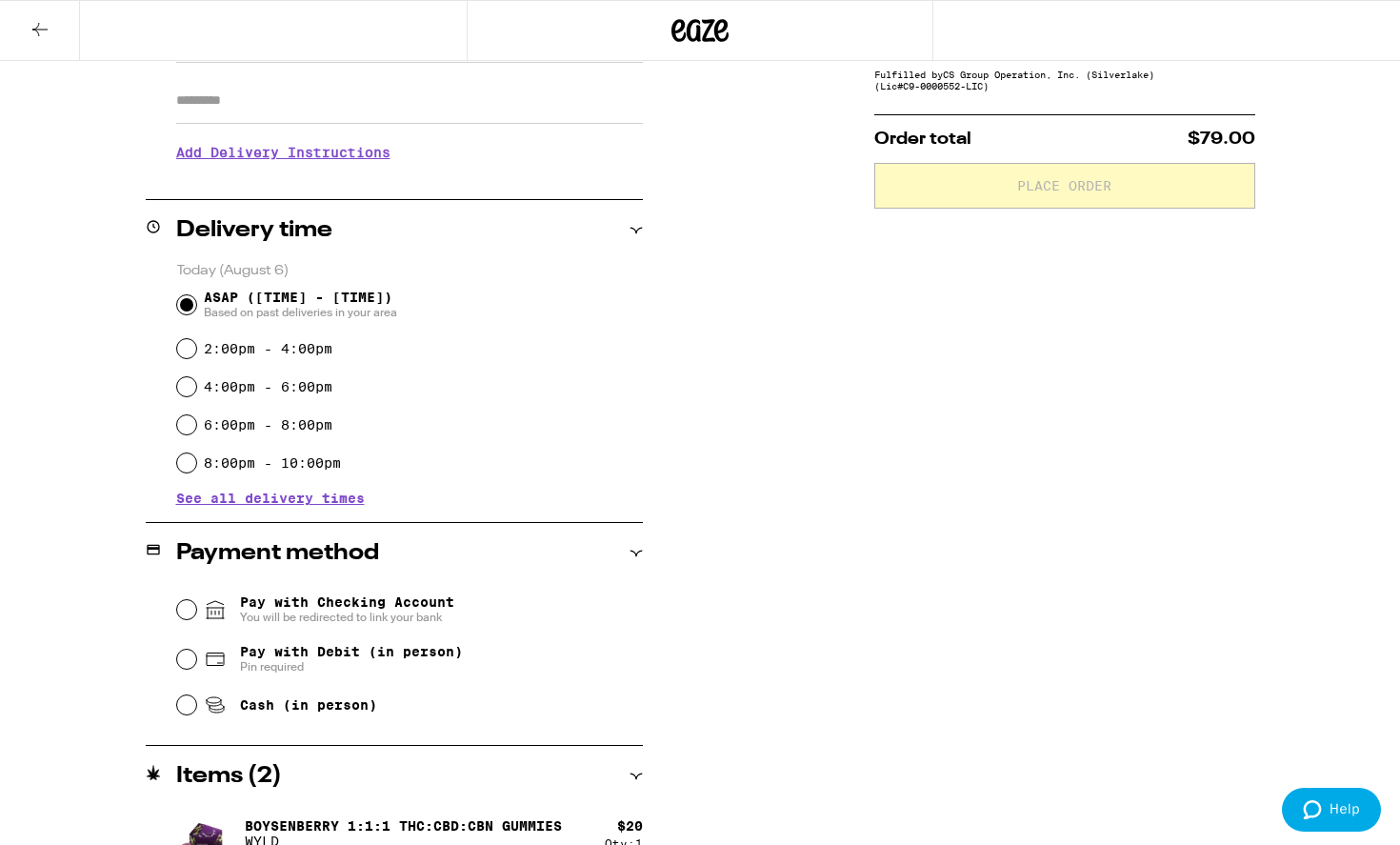 click on "Pay with Checking Account You will be redirected to link your bank" at bounding box center (347, 610) 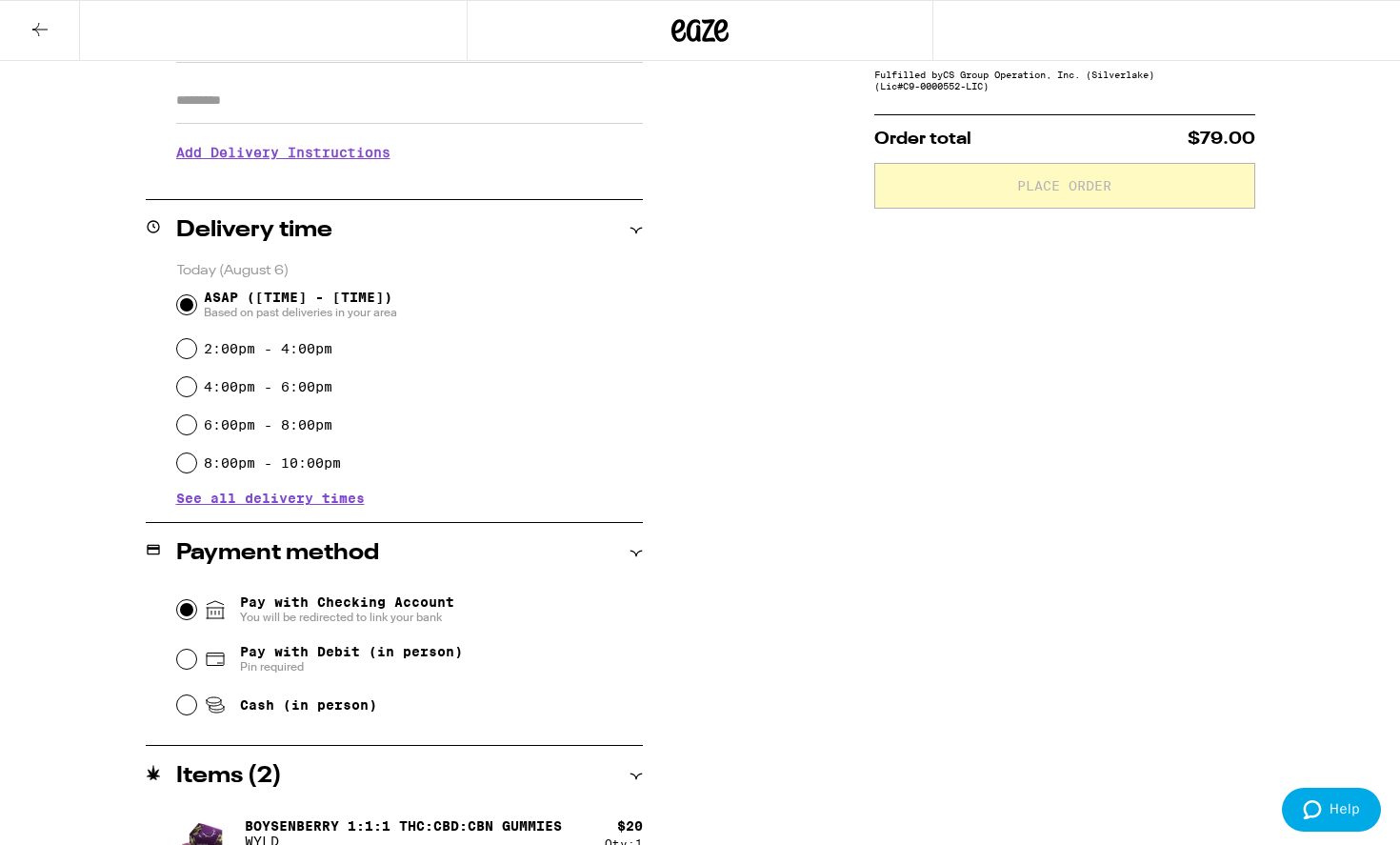 click on "Pay with Checking Account You will be redirected to link your bank" at bounding box center [187, 610] 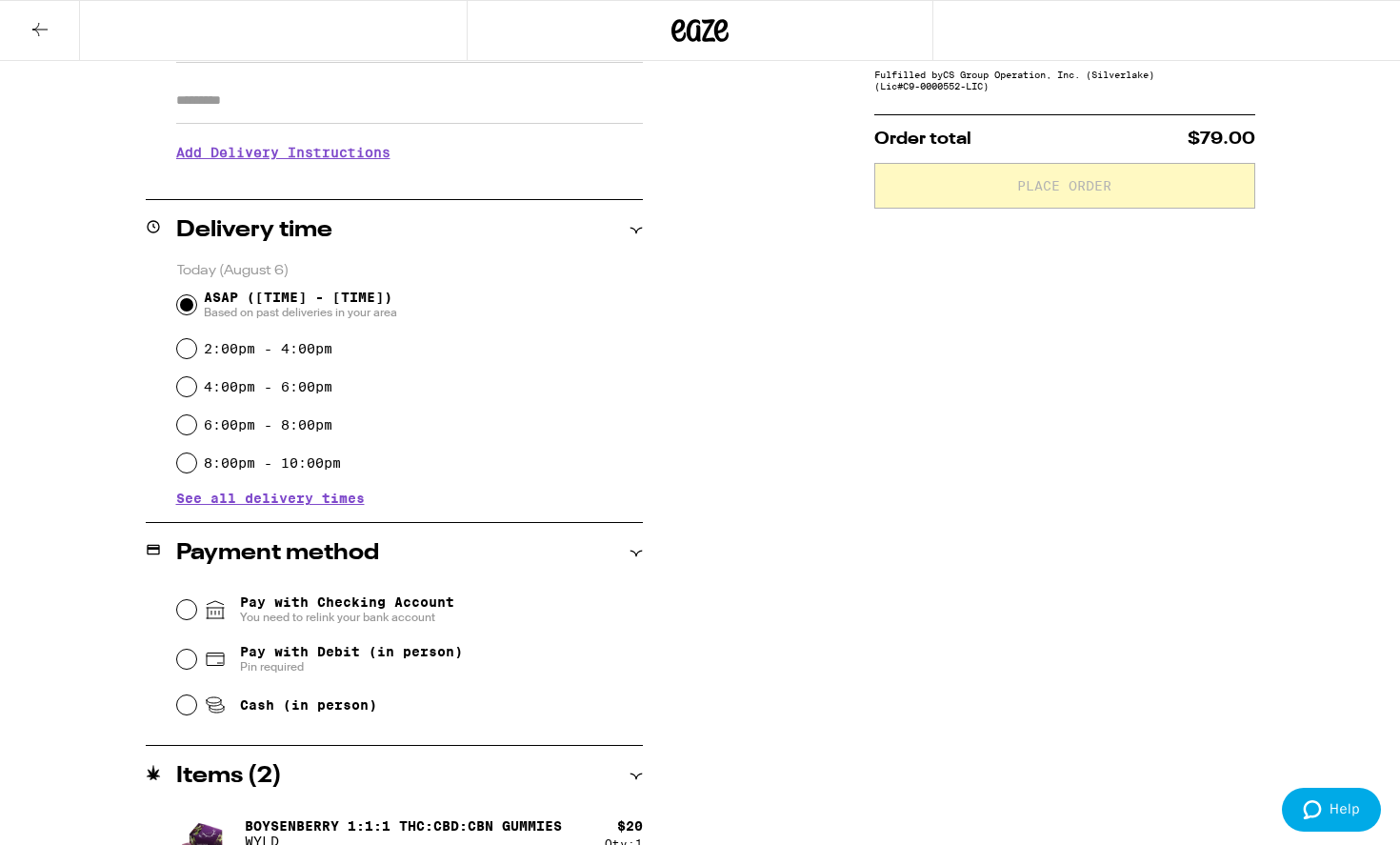 click on "Pay with Checking Account You need to relink your bank account" at bounding box center [347, 610] 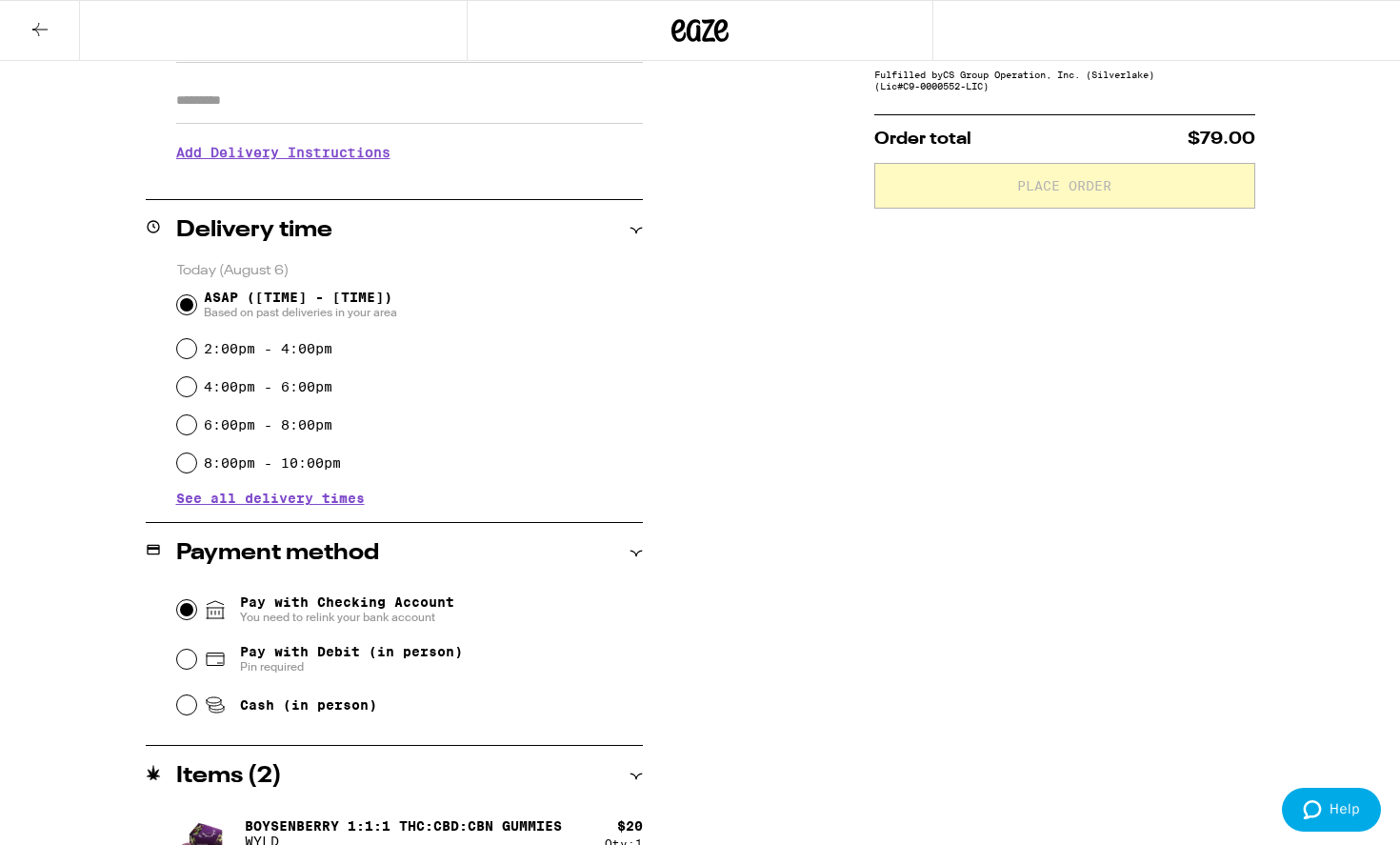 click on "Pay with Checking Account You need to relink your bank account" at bounding box center [187, 610] 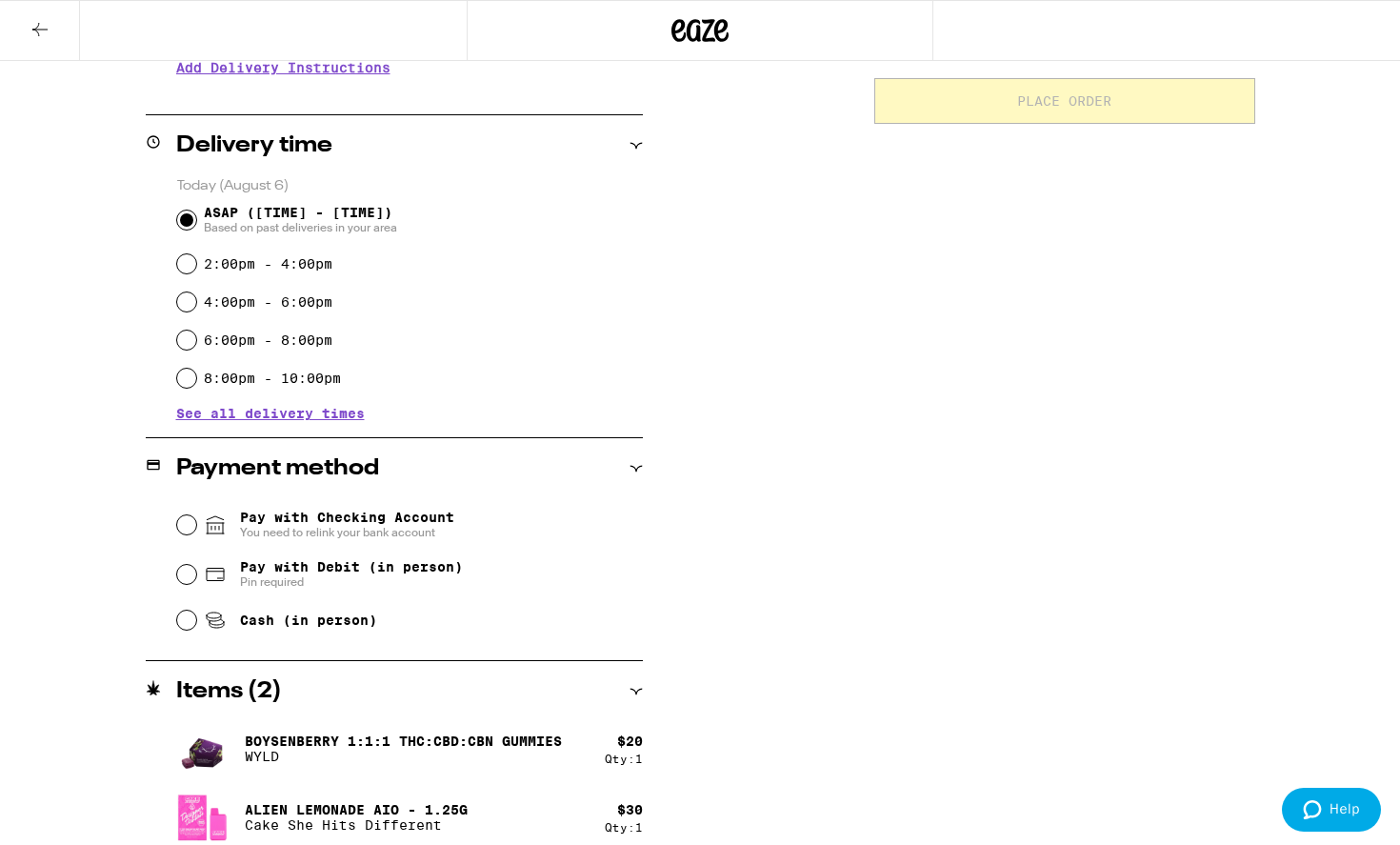 scroll, scrollTop: 433, scrollLeft: 0, axis: vertical 